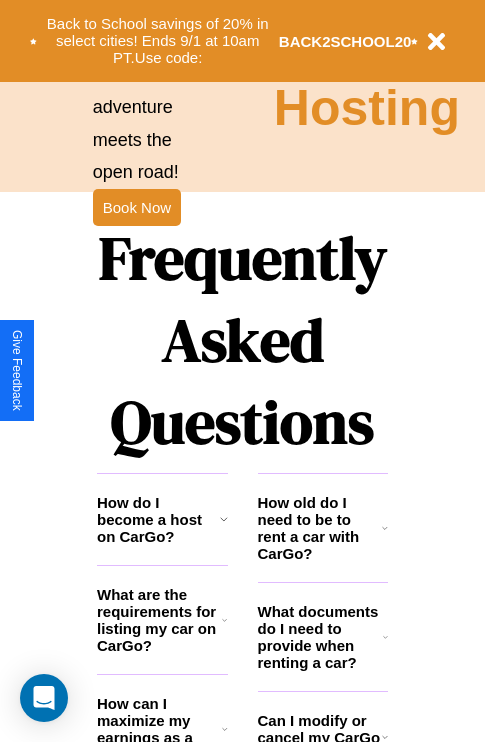 scroll, scrollTop: 2423, scrollLeft: 0, axis: vertical 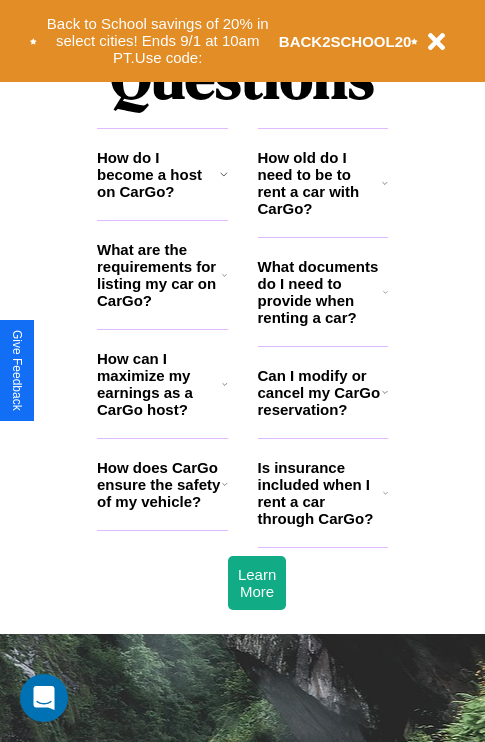 click 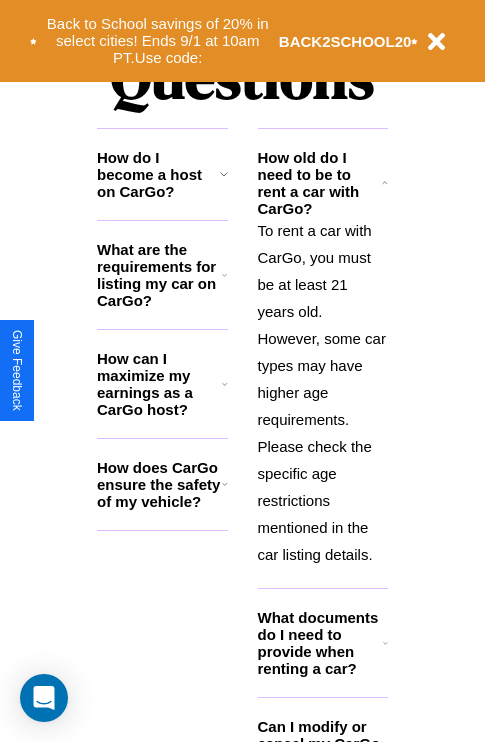 click 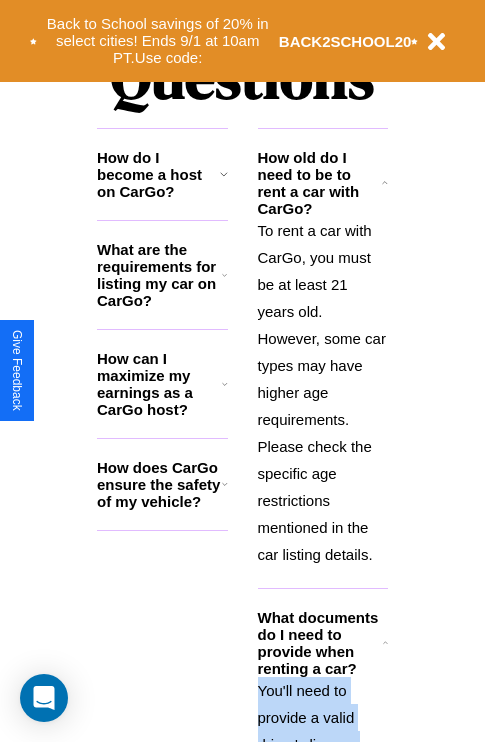 scroll, scrollTop: 2917, scrollLeft: 0, axis: vertical 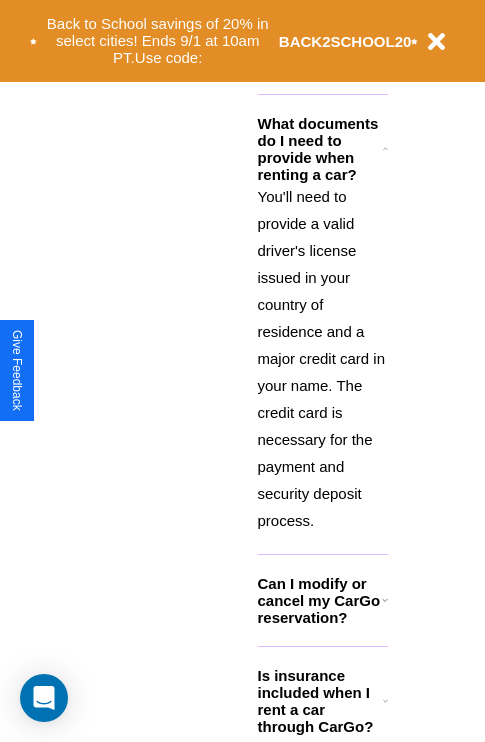 click 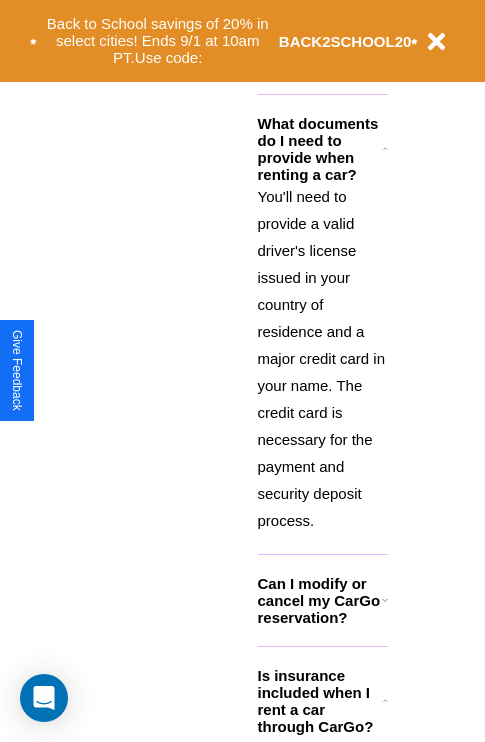 scroll, scrollTop: 1896, scrollLeft: 0, axis: vertical 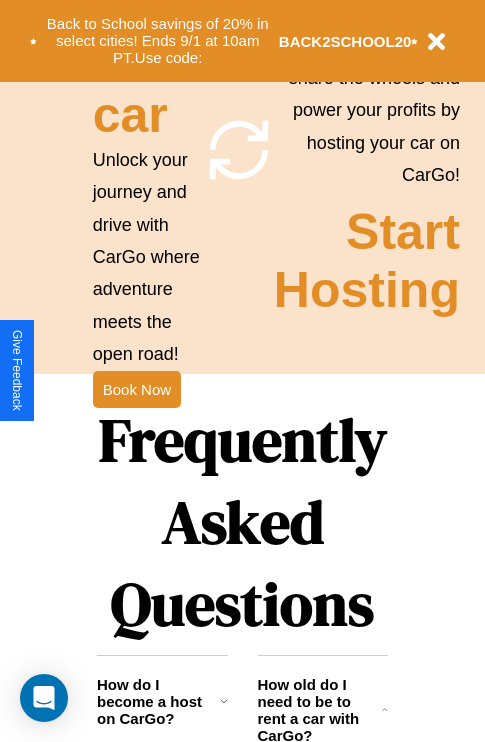 click 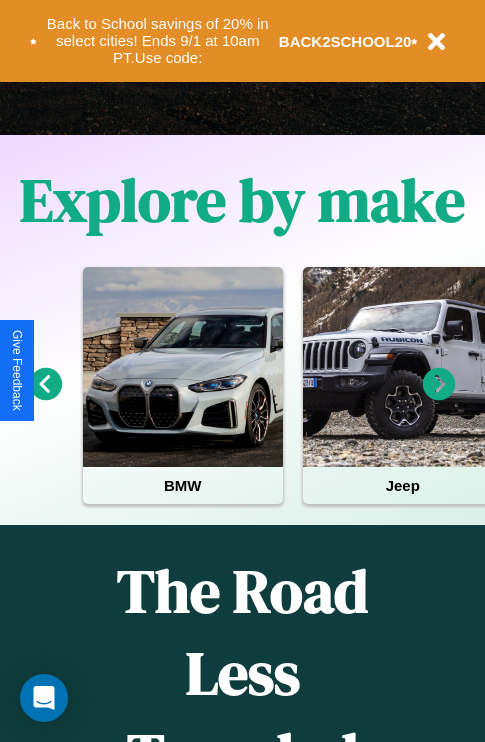scroll, scrollTop: 308, scrollLeft: 0, axis: vertical 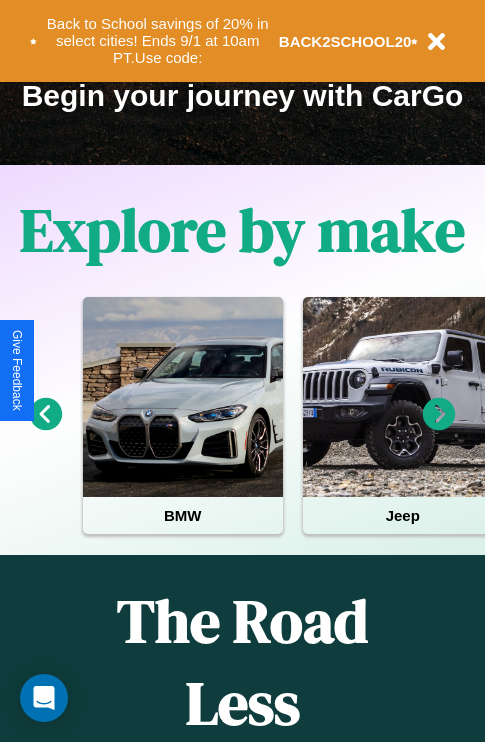 click 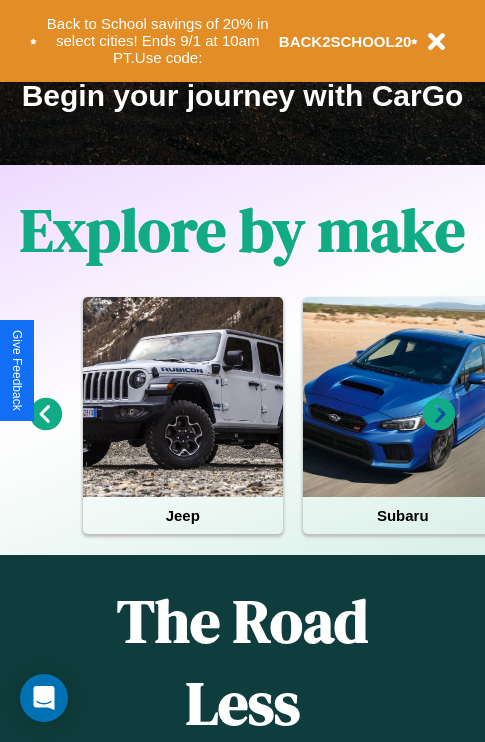 click 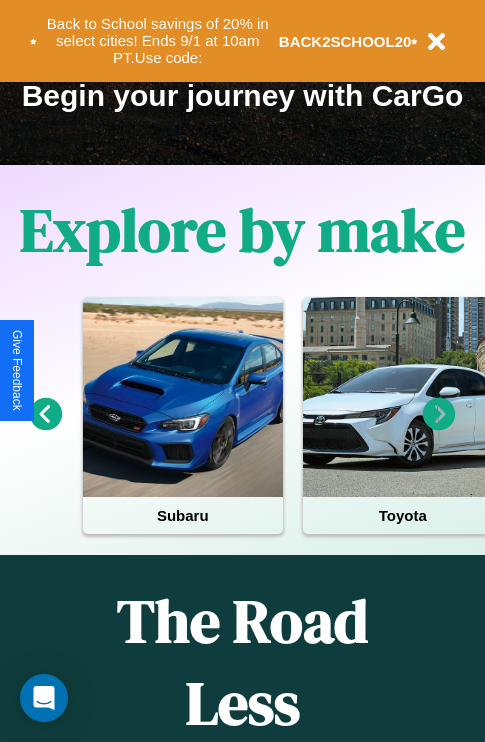 click 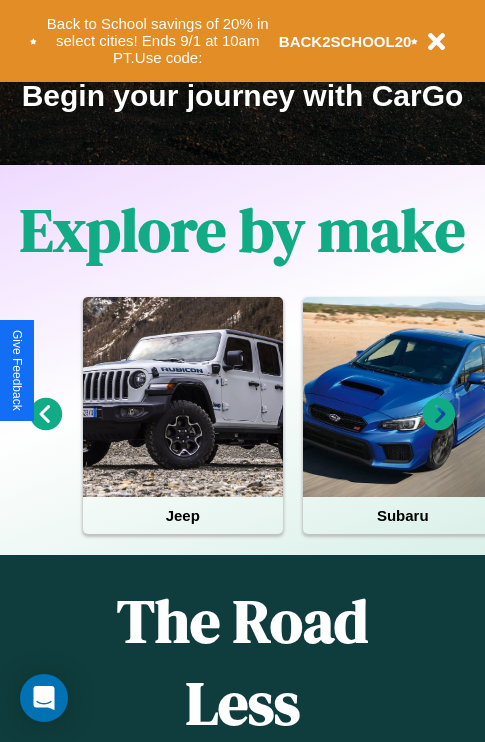 click 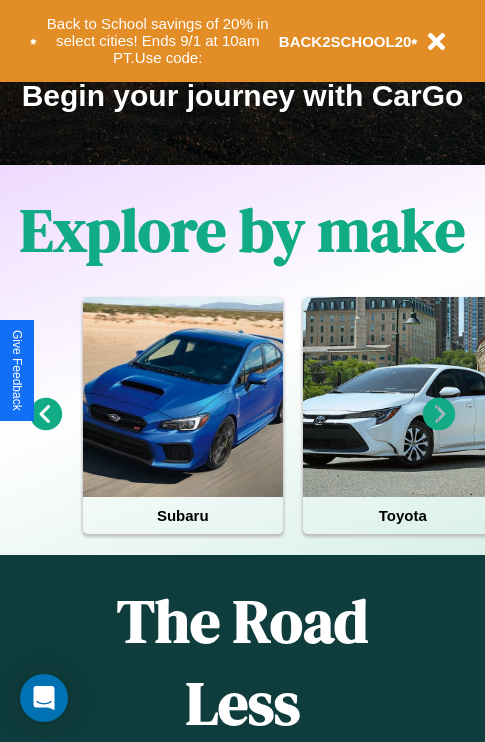 click 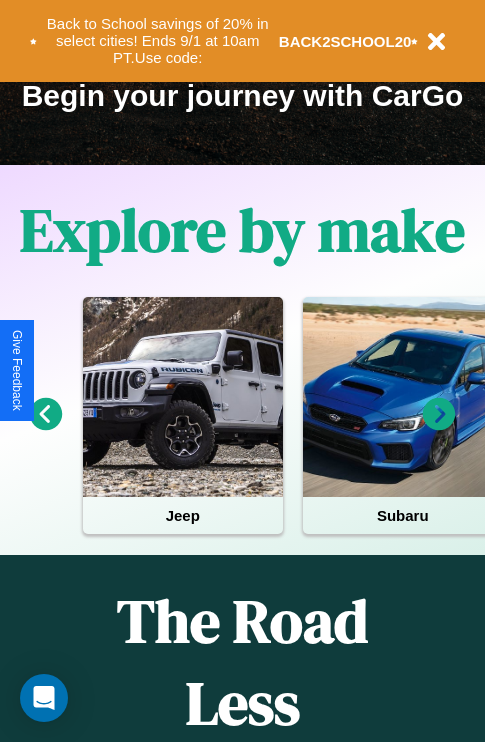scroll, scrollTop: 0, scrollLeft: 0, axis: both 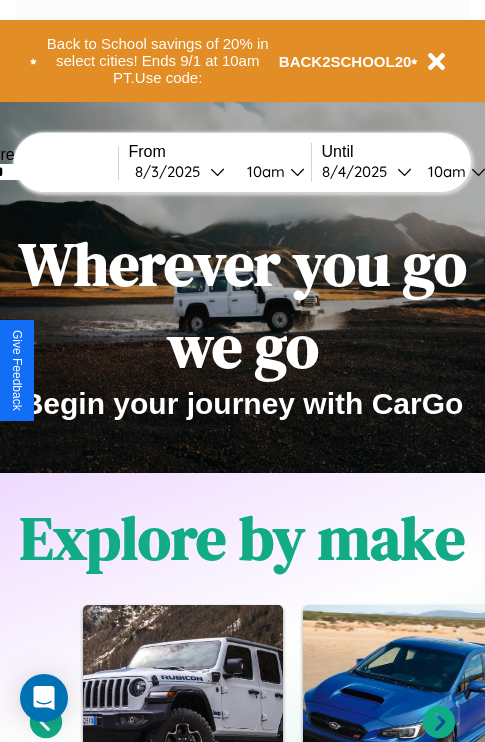type on "******" 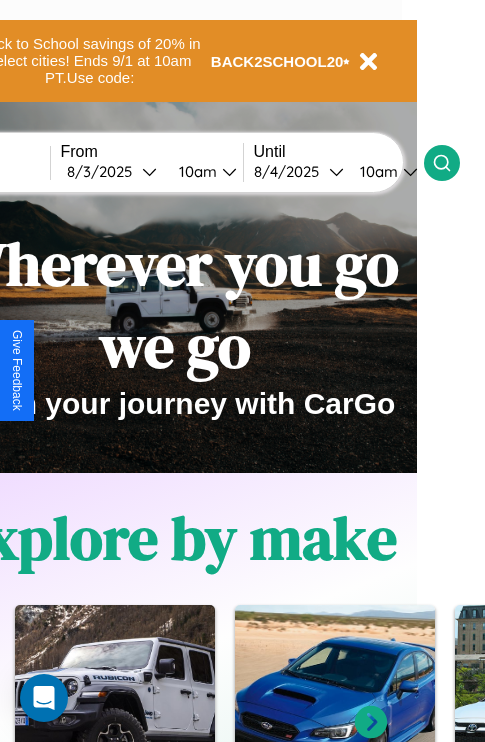 click 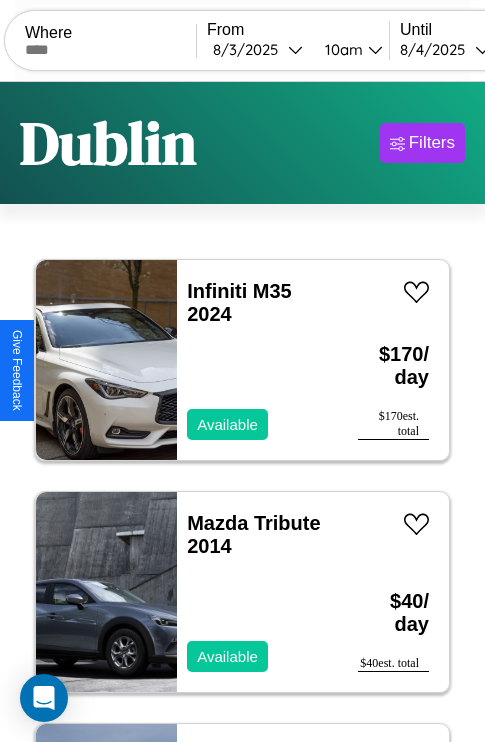 scroll, scrollTop: 95, scrollLeft: 0, axis: vertical 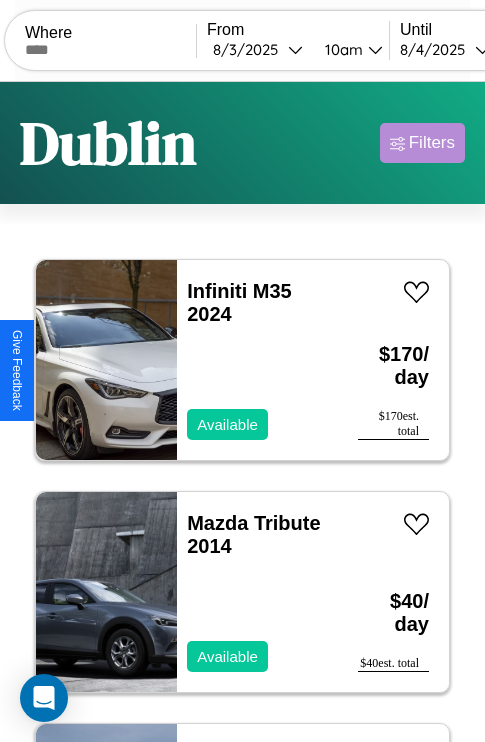 click on "Filters" at bounding box center [432, 143] 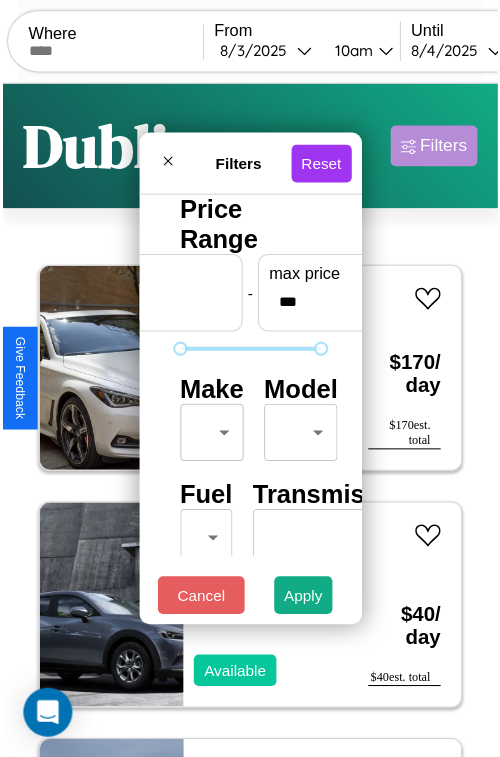 scroll, scrollTop: 59, scrollLeft: 0, axis: vertical 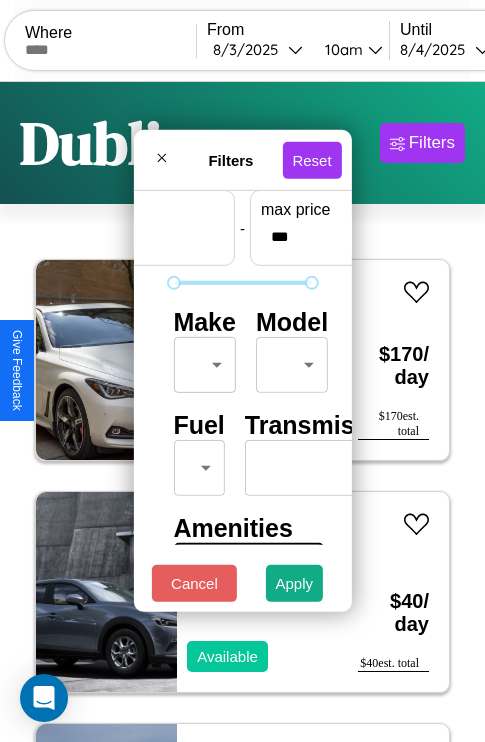 click on "CarGo Where From 8 / 3 / [YEAR] 10am Until 8 / 4 / [YEAR] 10am Become a Host Login Sign Up [CITY] Filters 27  cars in this area These cars can be picked up in this city. Infiniti   M35   2024 Available $ 170  / day $ 170  est. total Mazda   Tribute   2014 Available $ 40  / day $ 40  est. total Hummer   H3   2024 Available $ 100  / day $ 100  est. total Chrysler   Prowler   2021 Available $ 90  / day $ 90  est. total Lincoln   MKX   2024 Available $ 100  / day $ 100  est. total GMC   CACL   2018 Unavailable $ 190  / day $ 190  est. total Lamborghini   Aventador   2021 Available $ 130  / day $ 130  est. total Volvo   B8L   2022 Available $ 90  / day $ 90  est. total Kia   [CITY]   2014 Available $ 70  / day $ 70  est. total Buick   Verano   2019 Available $ 40  / day $ 40  est. total Dodge   Royal Mini Ram Van   2018 Unavailable $ 70  / day $ 70  est. total GMC   Caballero   2014 Available $ 40  / day $ 40  est. total BMW   530i   2020 Available $ 100  / day $ 100  est. total Toyota   MR2   2023 Available $ 120 $" at bounding box center (242, 412) 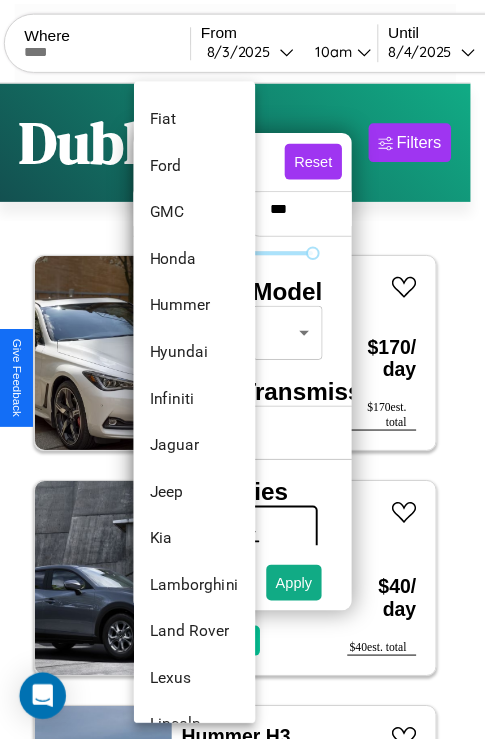 scroll, scrollTop: 662, scrollLeft: 0, axis: vertical 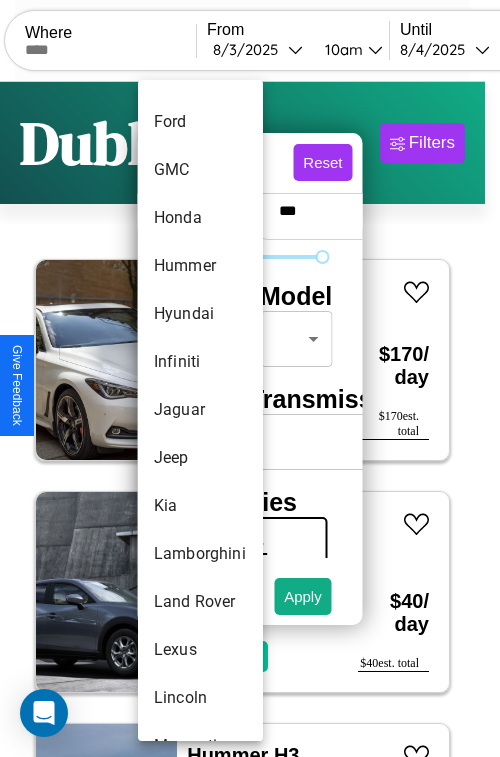 click on "Jaguar" at bounding box center (200, 410) 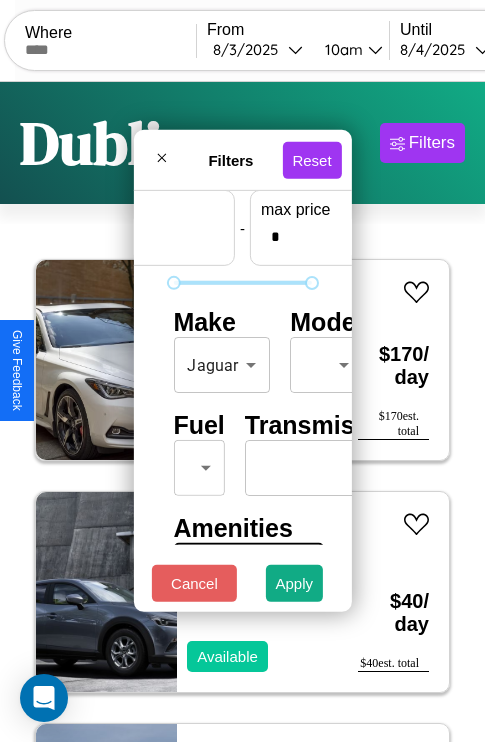scroll, scrollTop: 59, scrollLeft: 124, axis: both 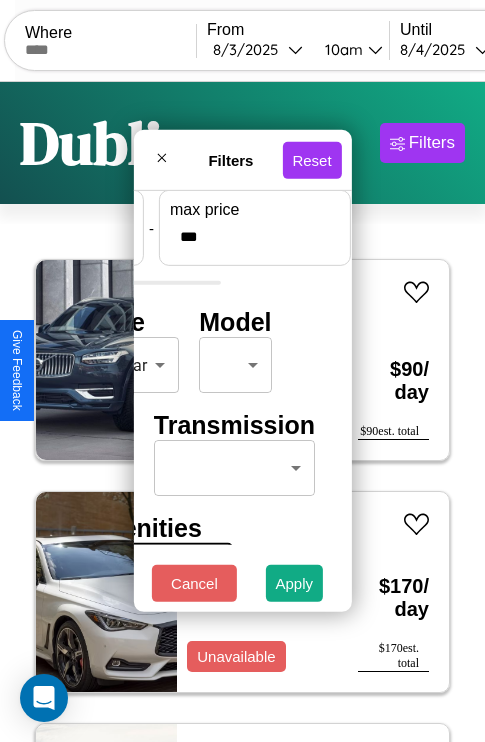 type on "***" 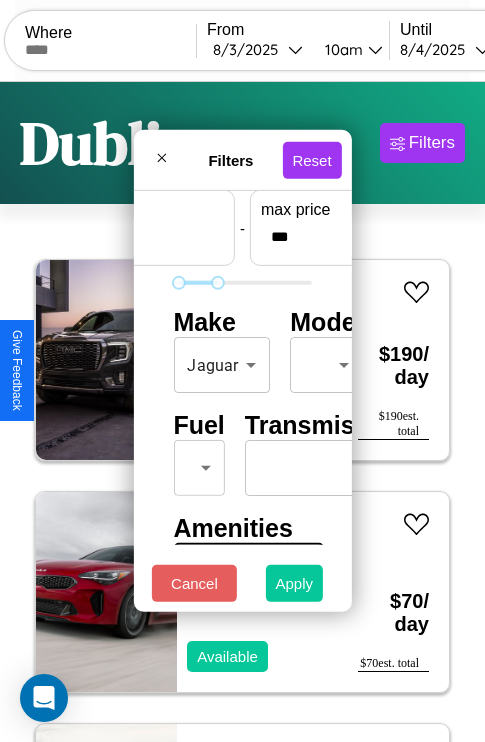 type on "**" 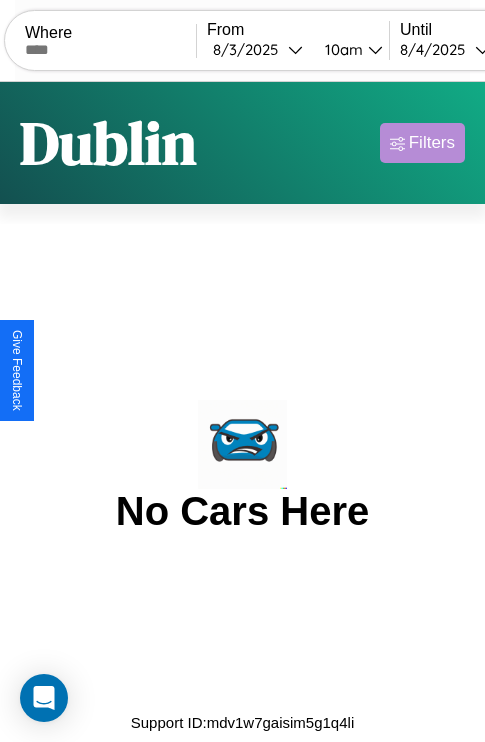 click on "Filters" at bounding box center [432, 143] 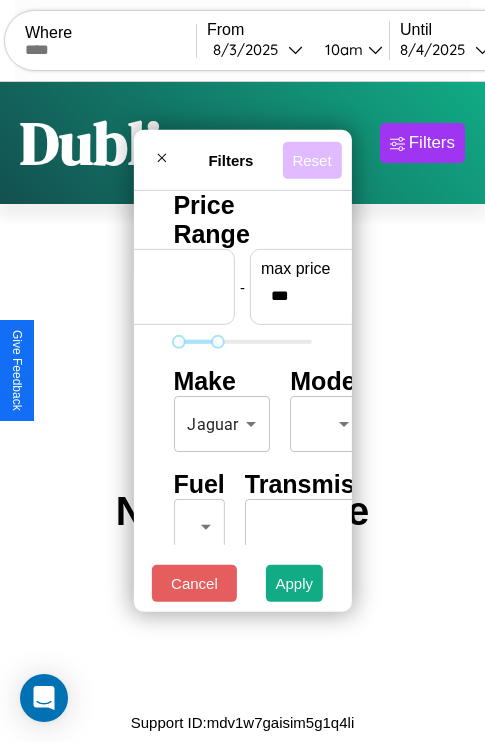 click on "Reset" at bounding box center (311, 159) 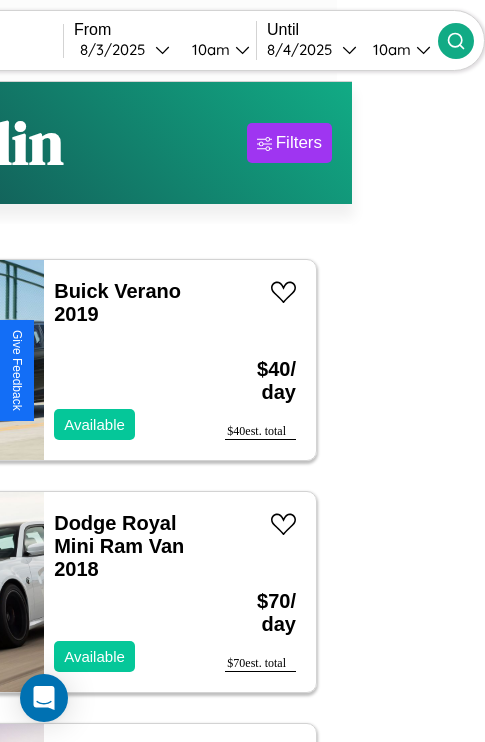 type on "******" 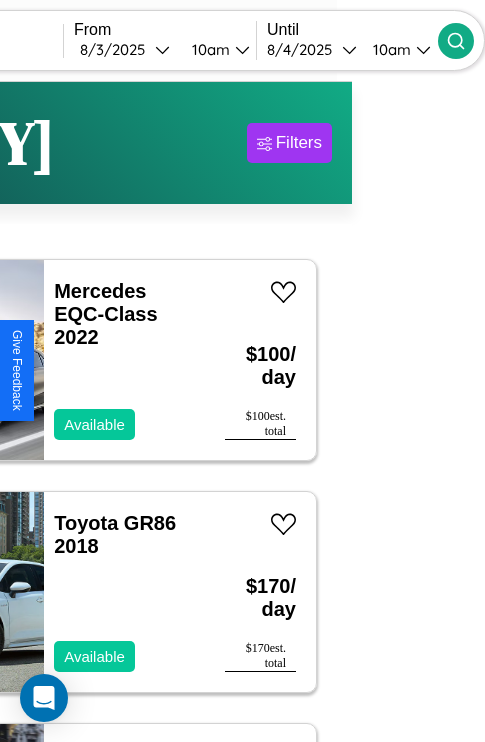scroll, scrollTop: 0, scrollLeft: 35, axis: horizontal 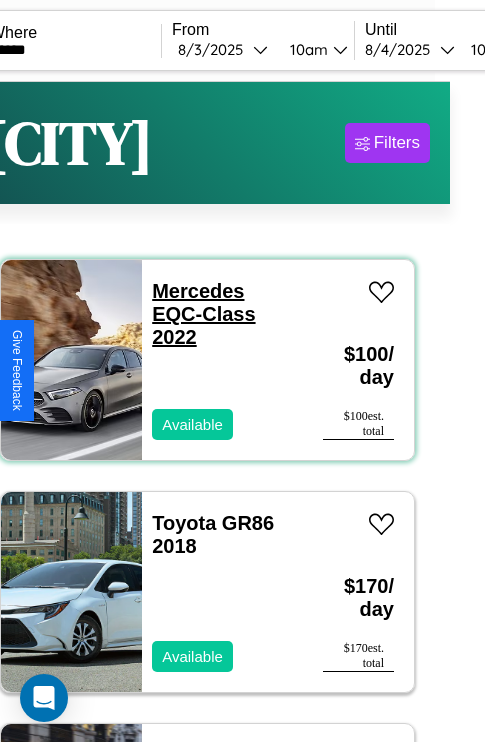 click on "Mercedes   EQC-Class   2022" at bounding box center (203, 314) 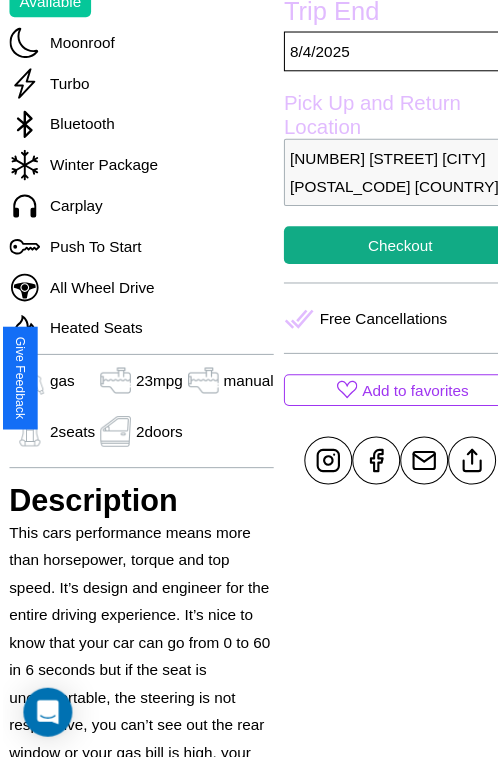 scroll, scrollTop: 549, scrollLeft: 68, axis: both 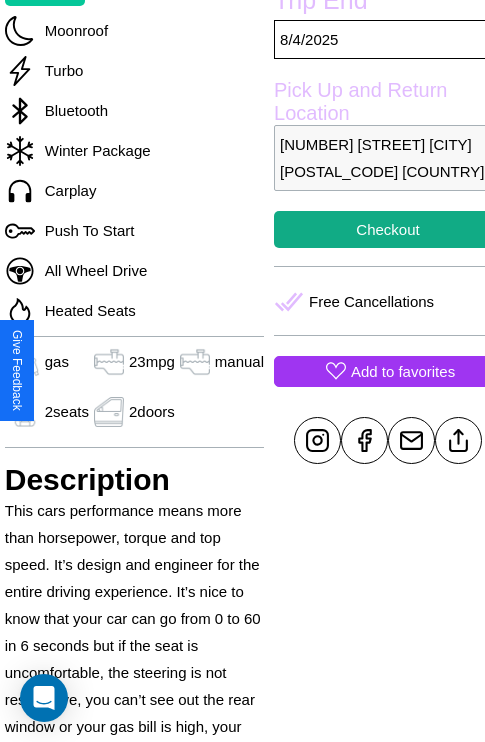 click on "Add to favorites" at bounding box center (403, 371) 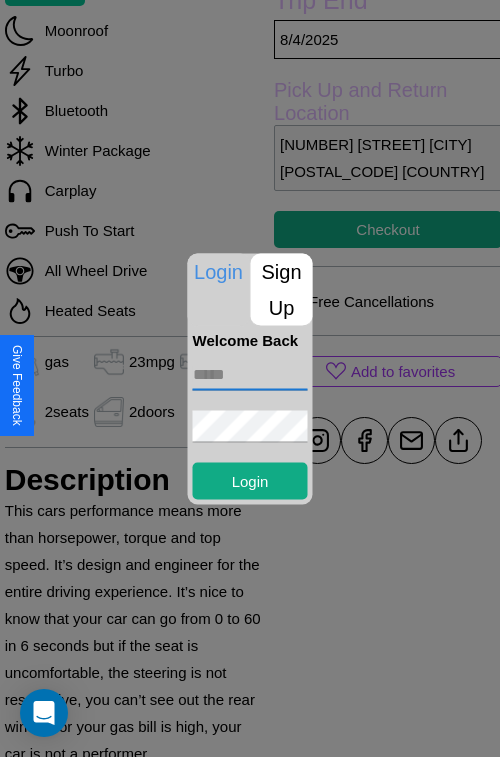 click at bounding box center [250, 374] 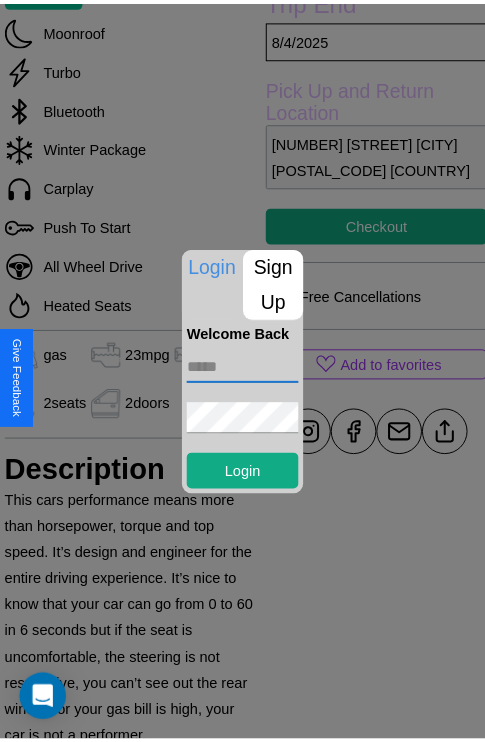 scroll, scrollTop: 611, scrollLeft: 68, axis: both 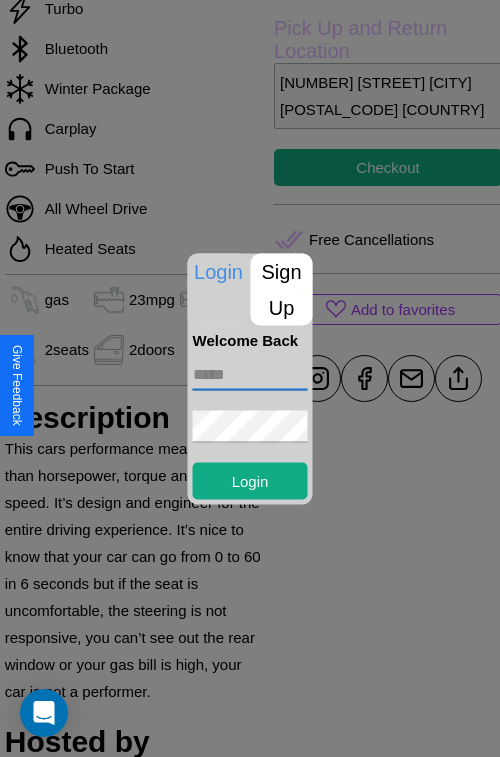 click at bounding box center (250, 378) 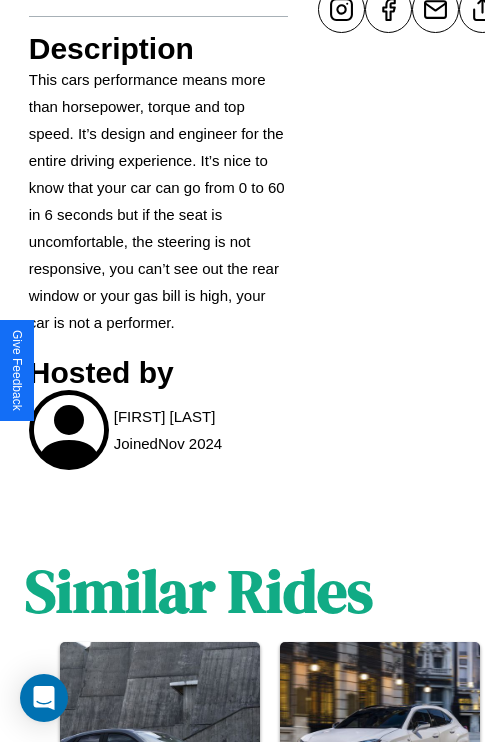 scroll, scrollTop: 1184, scrollLeft: 30, axis: both 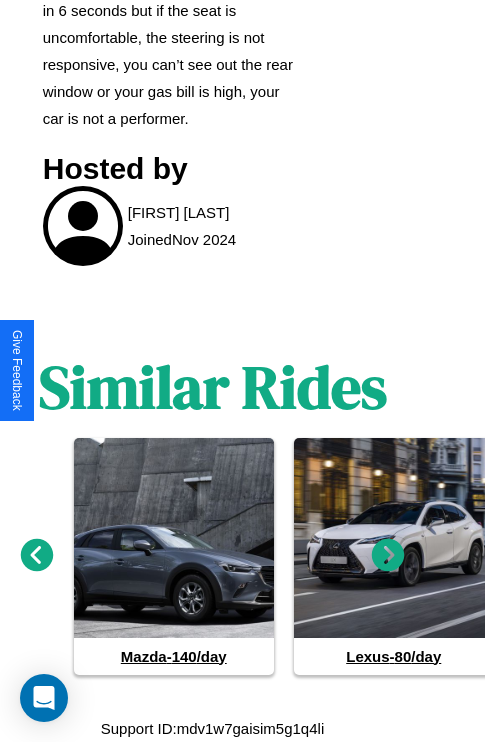 click 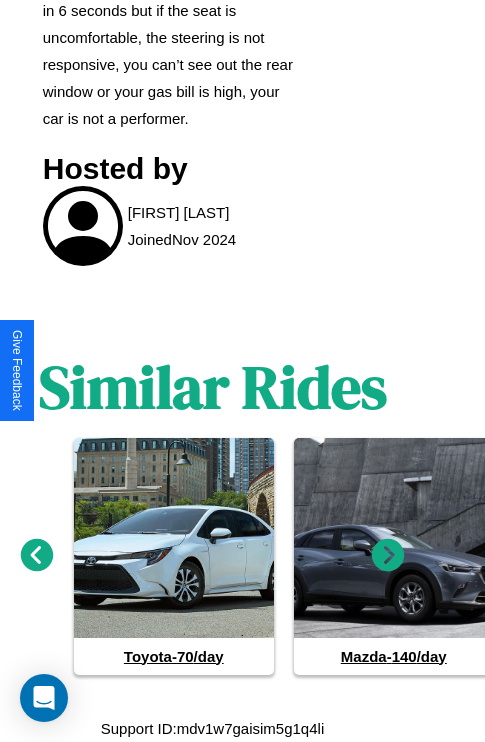 click 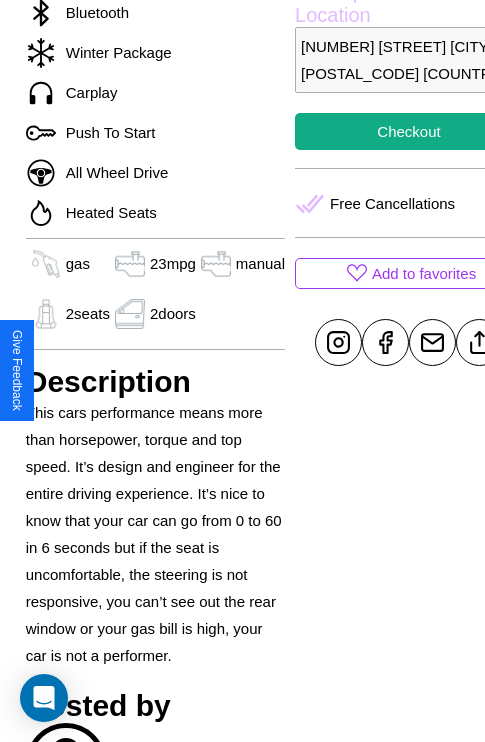 scroll, scrollTop: 618, scrollLeft: 48, axis: both 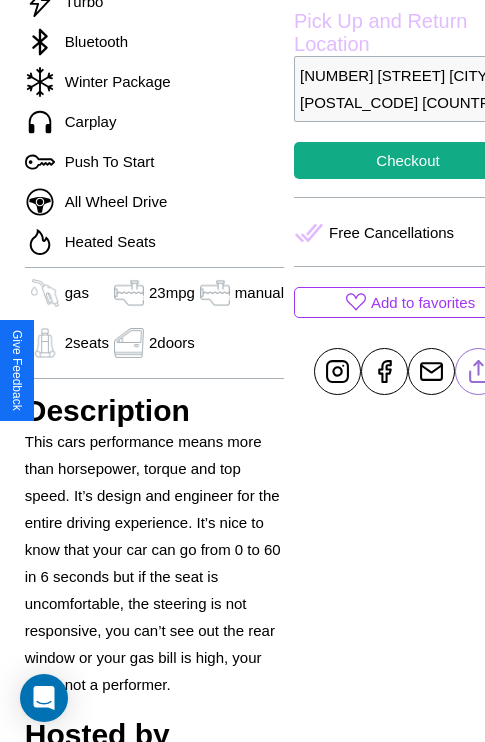 click 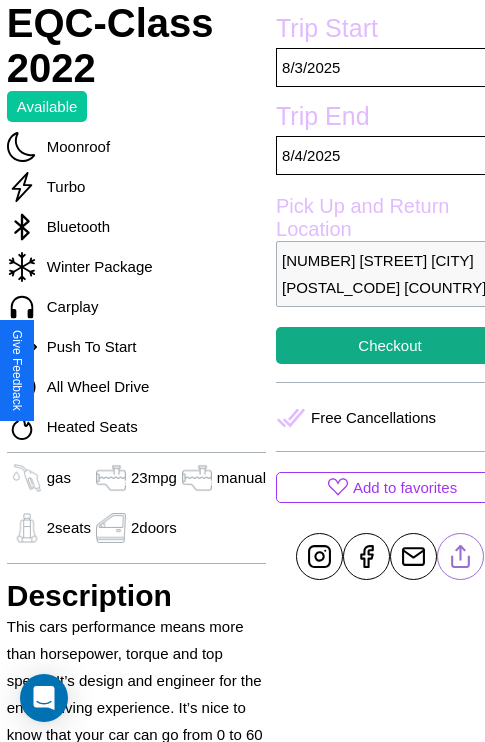scroll, scrollTop: 407, scrollLeft: 68, axis: both 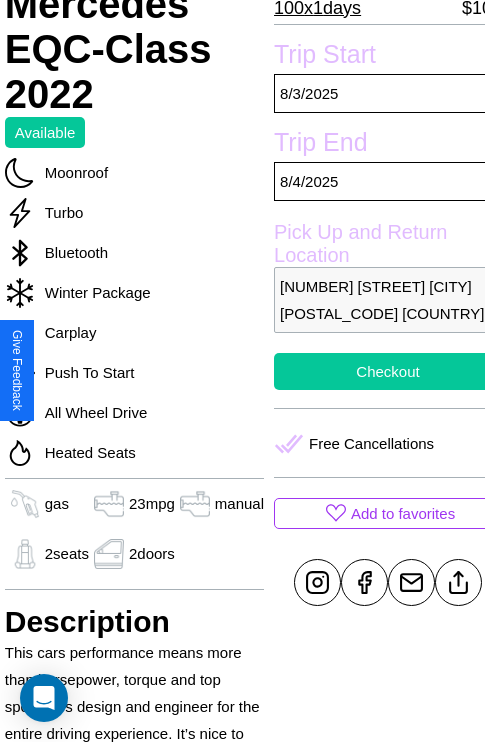 click on "Checkout" at bounding box center (388, 371) 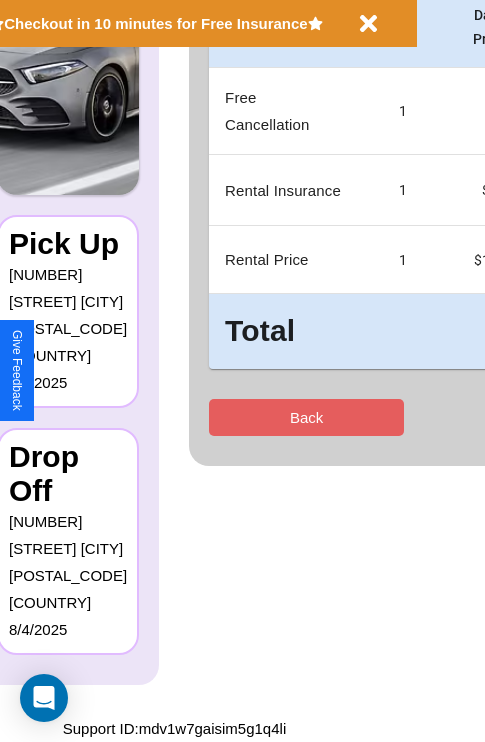scroll, scrollTop: 0, scrollLeft: 0, axis: both 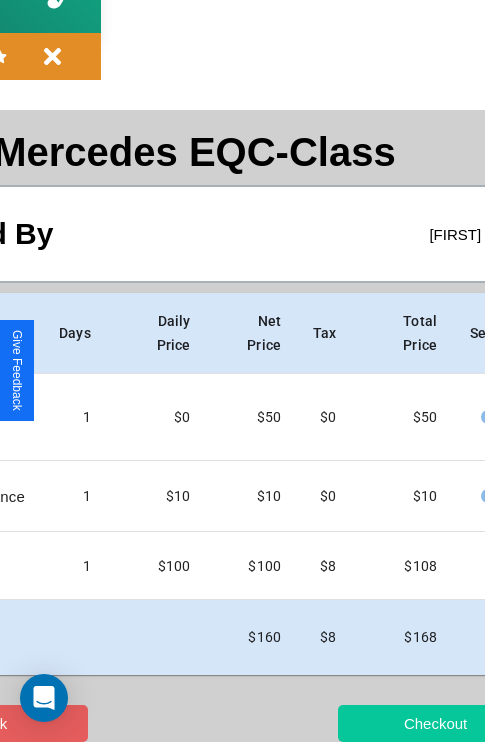 click on "Checkout" at bounding box center [435, 723] 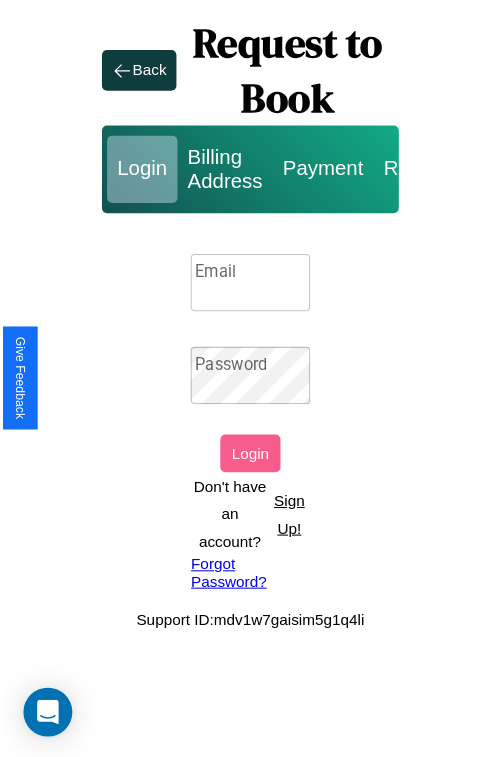 scroll, scrollTop: 0, scrollLeft: 0, axis: both 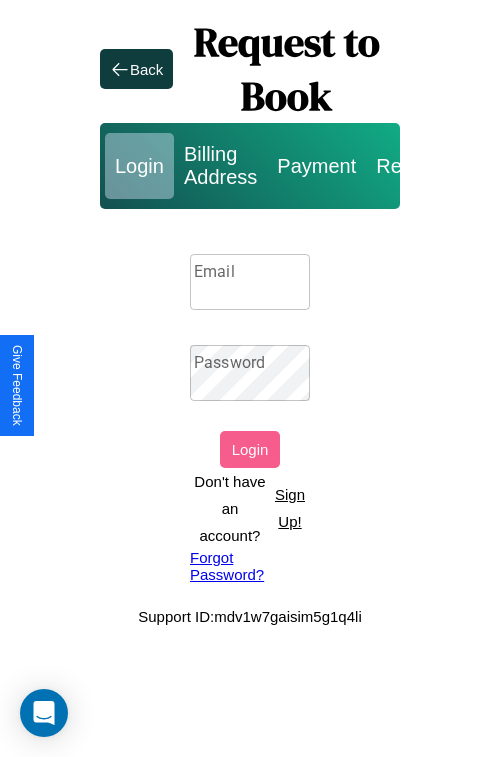 click on "Email" at bounding box center (250, 282) 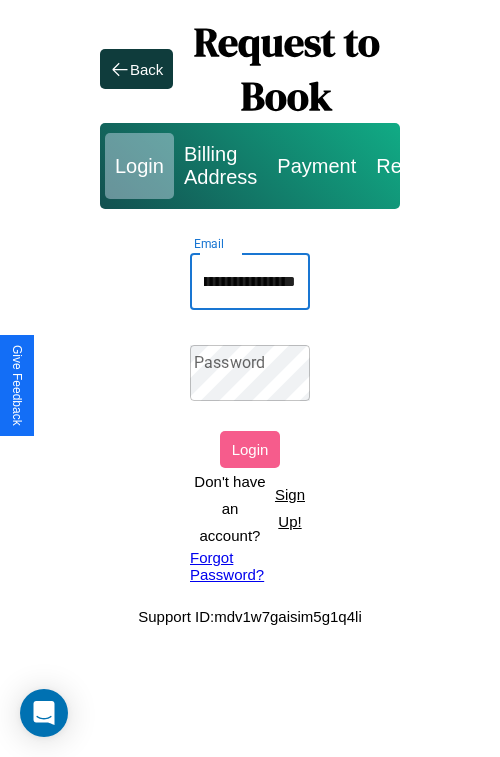 scroll, scrollTop: 0, scrollLeft: 79, axis: horizontal 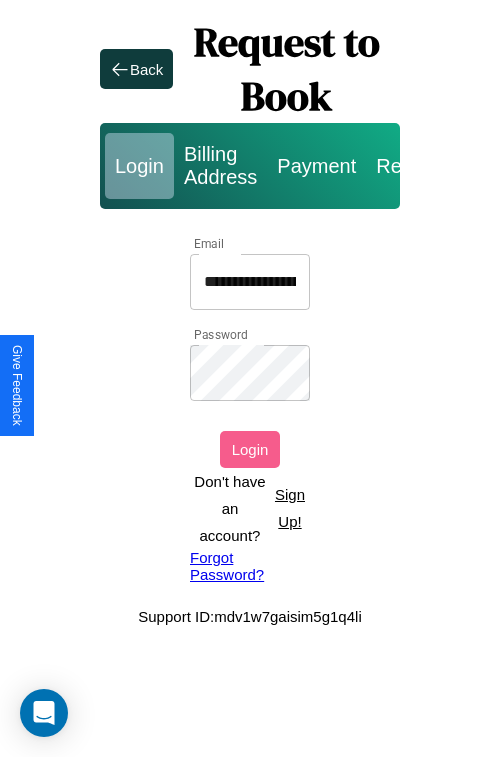 click on "Login" at bounding box center (250, 449) 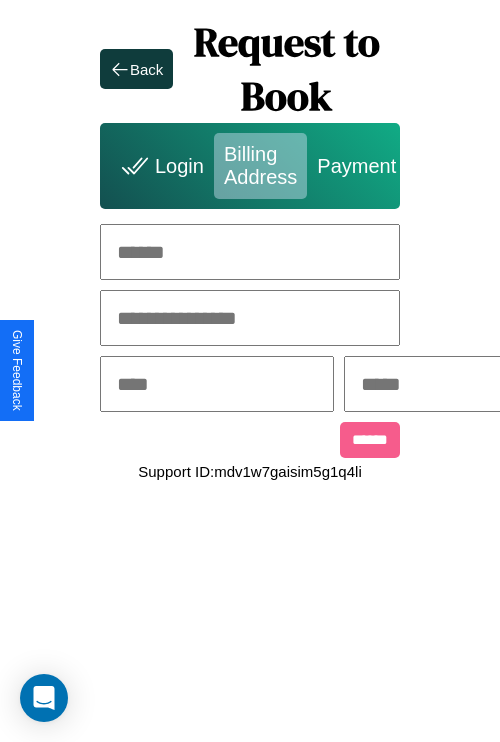 click at bounding box center [250, 252] 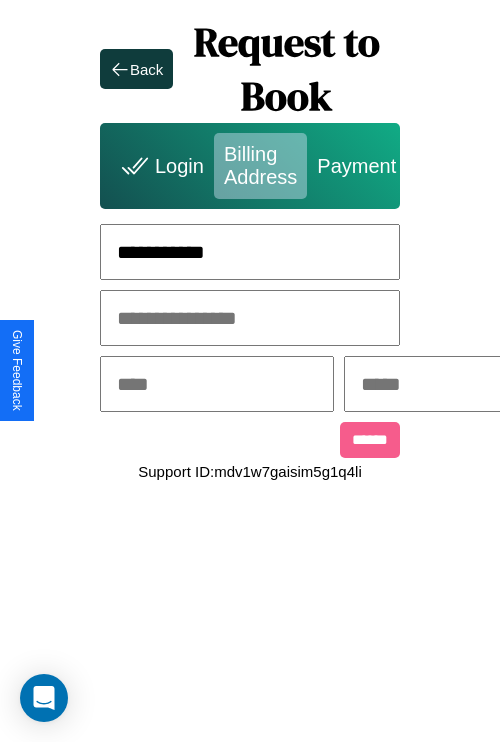type on "**********" 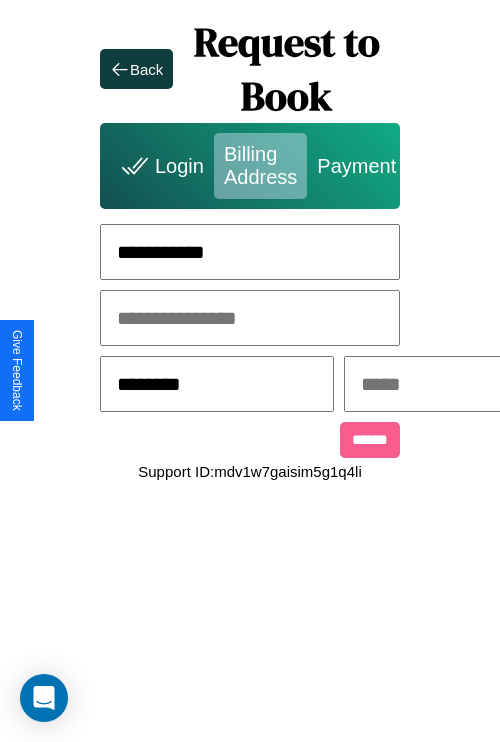 type on "********" 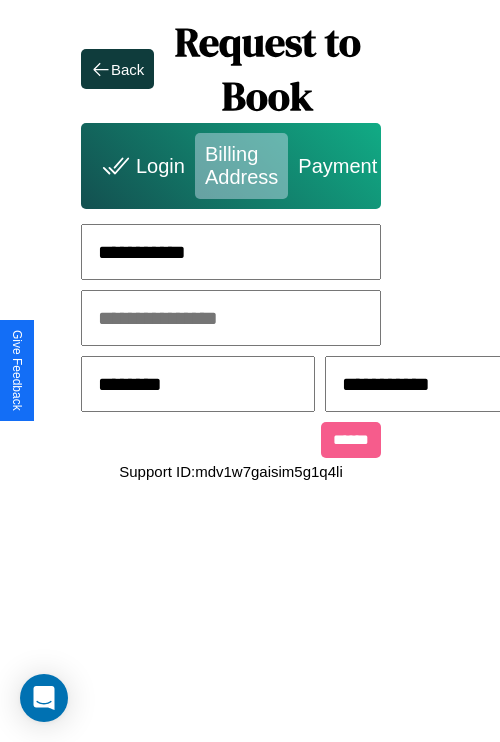 scroll, scrollTop: 0, scrollLeft: 517, axis: horizontal 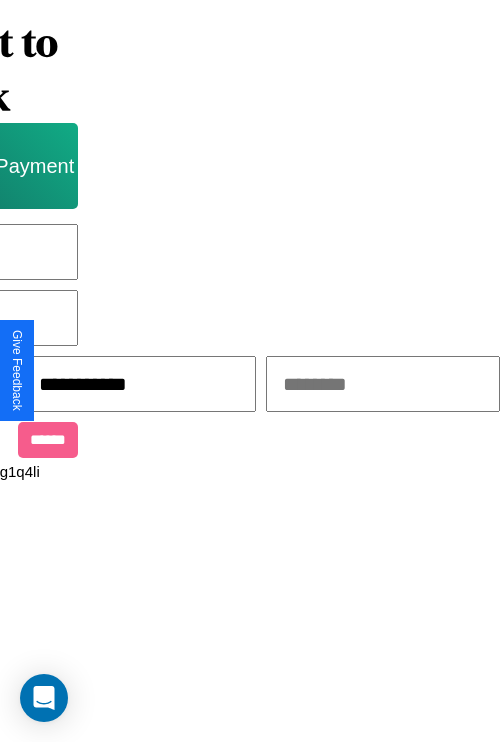 type on "**********" 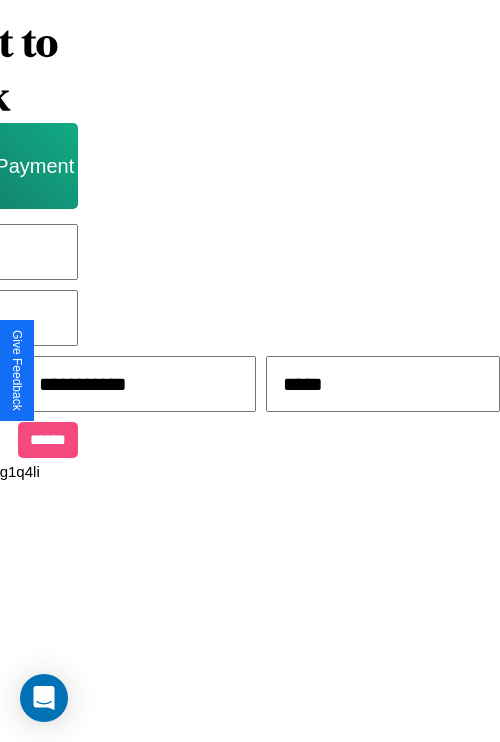 type on "*****" 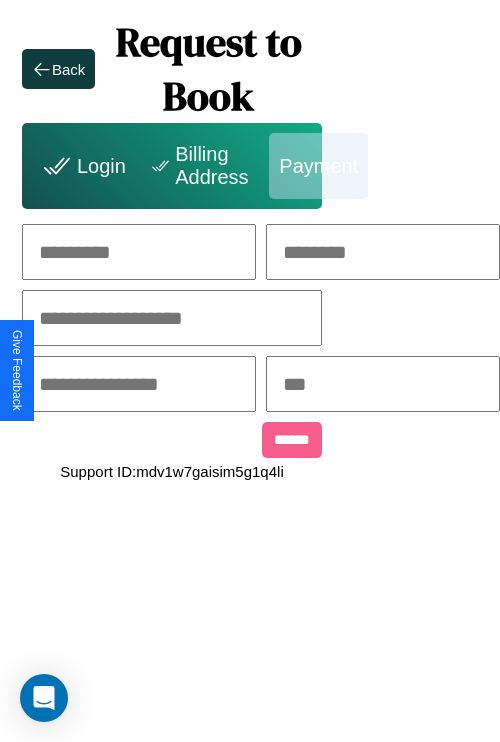 scroll, scrollTop: 0, scrollLeft: 208, axis: horizontal 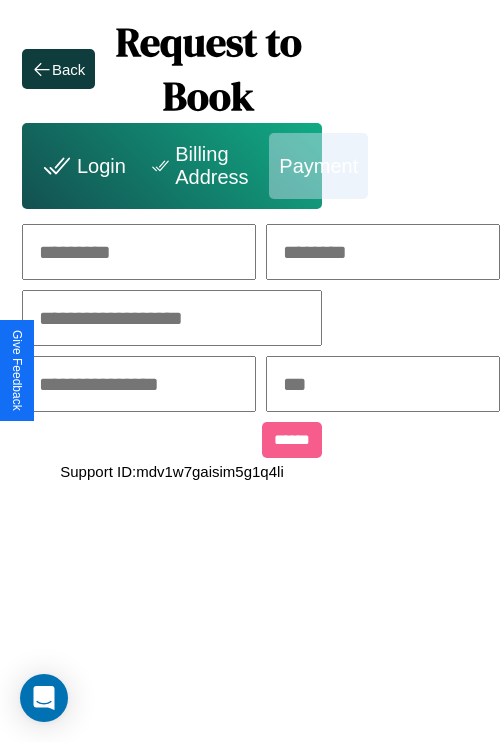 click at bounding box center (139, 252) 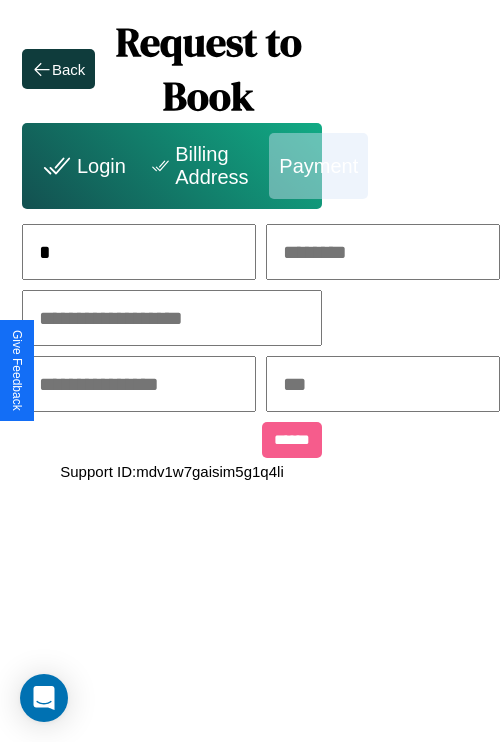 scroll, scrollTop: 0, scrollLeft: 133, axis: horizontal 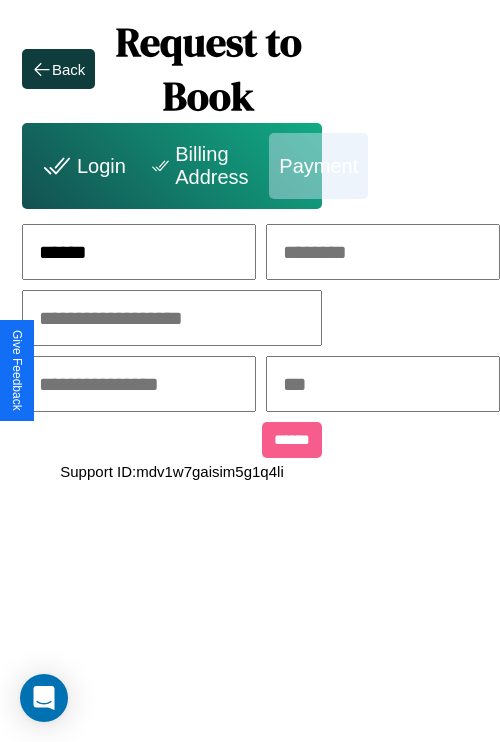 type on "******" 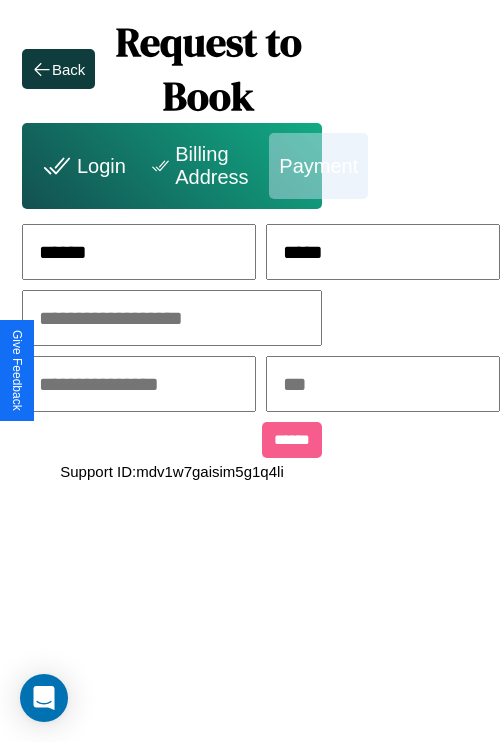 type on "*****" 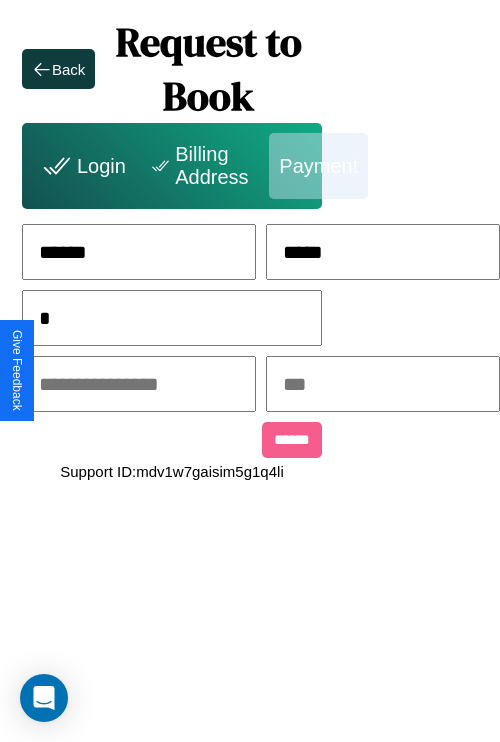 scroll, scrollTop: 0, scrollLeft: 128, axis: horizontal 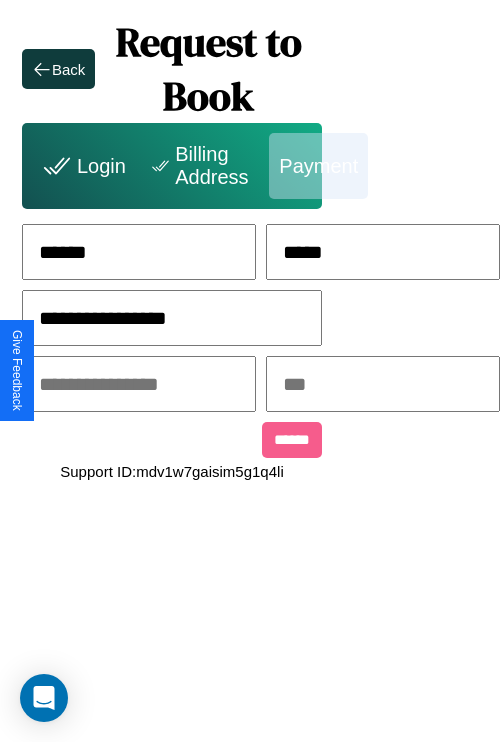 type on "**********" 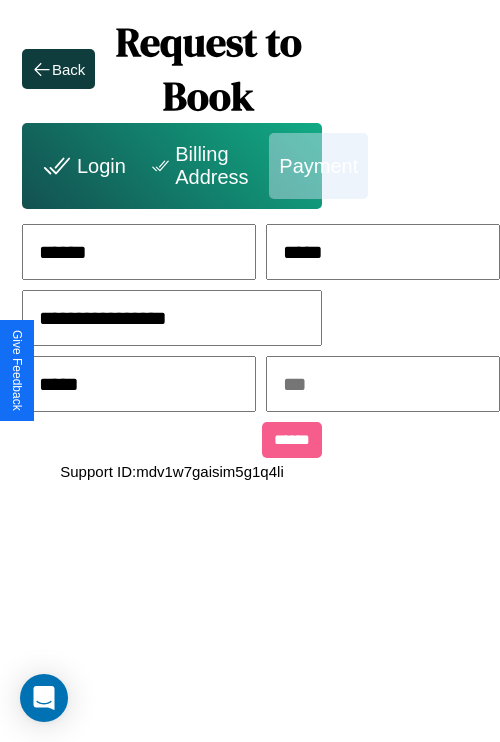 type on "*****" 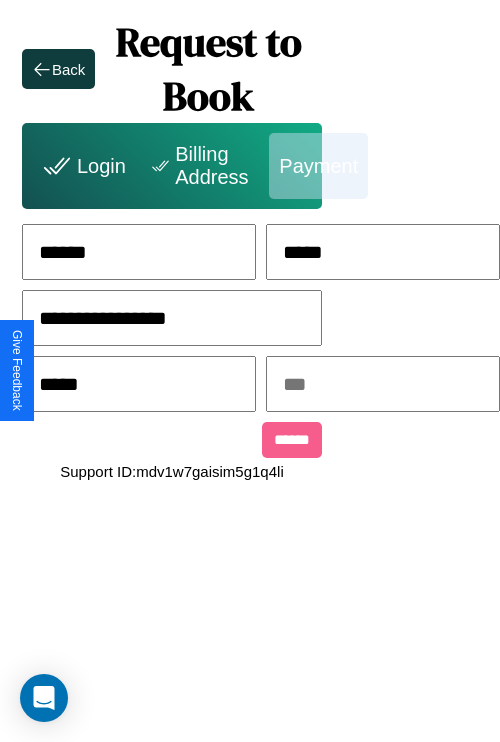 click at bounding box center (383, 384) 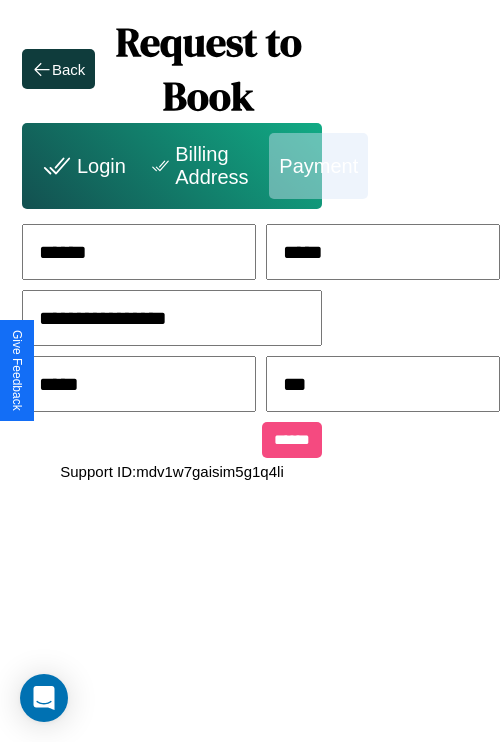 type on "***" 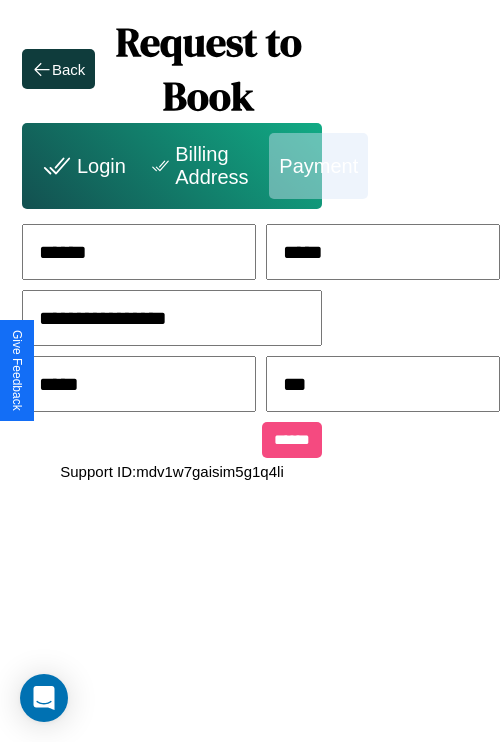 click on "******" at bounding box center [292, 440] 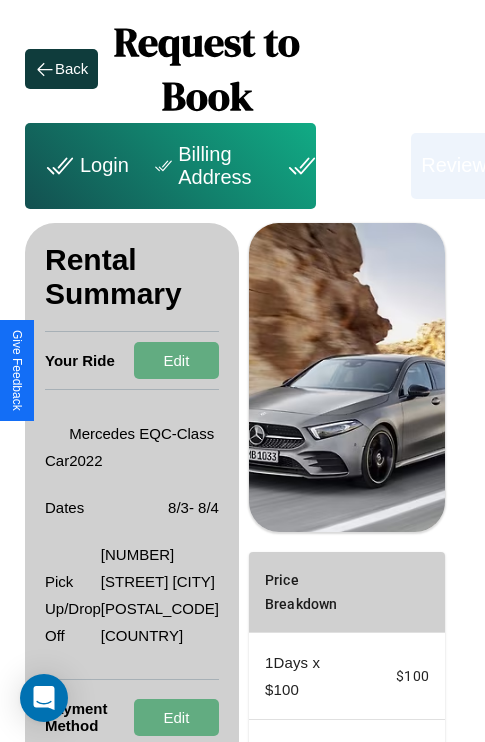 scroll, scrollTop: 328, scrollLeft: 72, axis: both 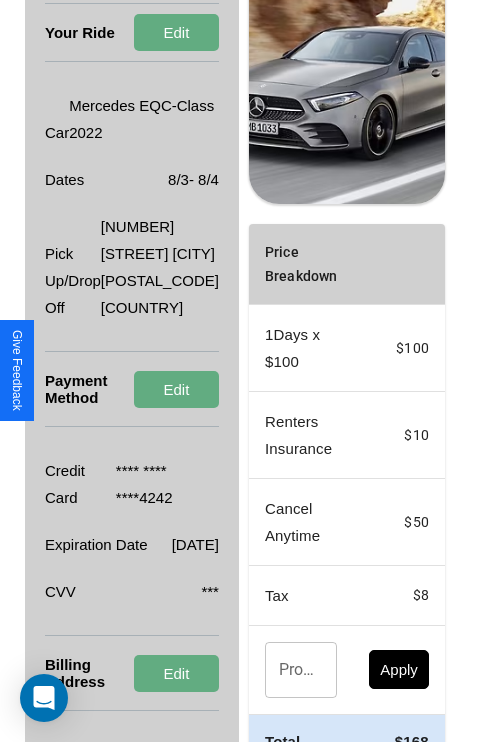 click on "Promo Code" at bounding box center (290, 670) 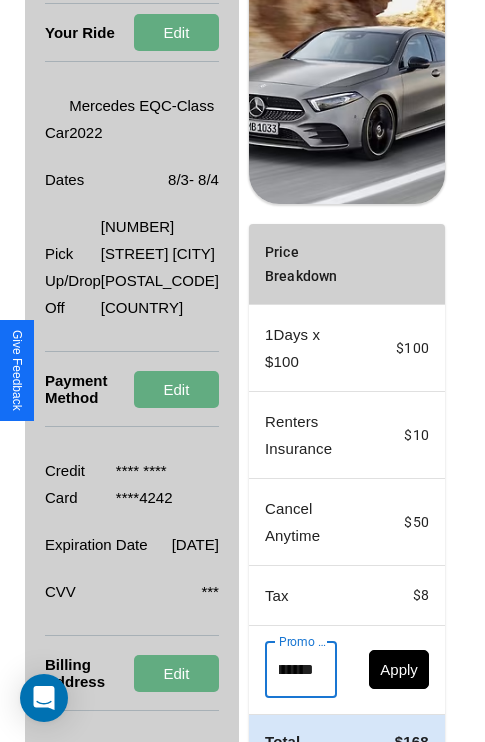 scroll, scrollTop: 0, scrollLeft: 71, axis: horizontal 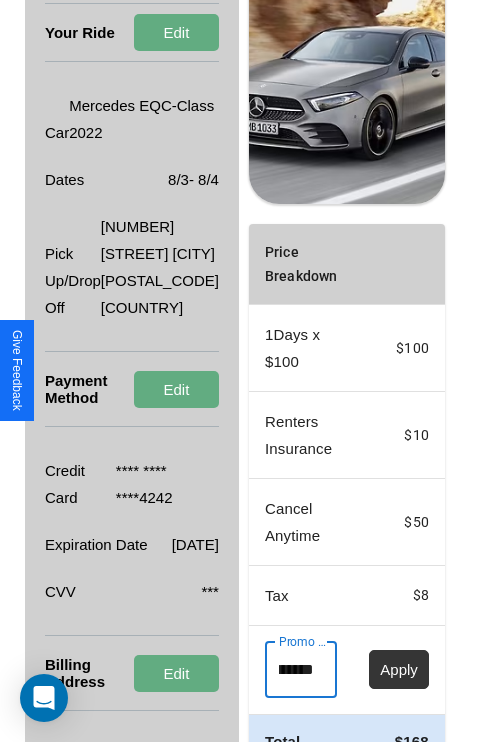 type on "**********" 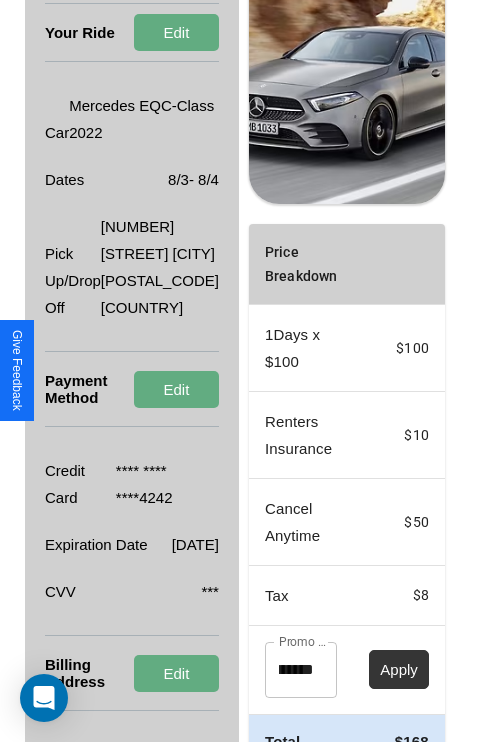 scroll, scrollTop: 0, scrollLeft: 0, axis: both 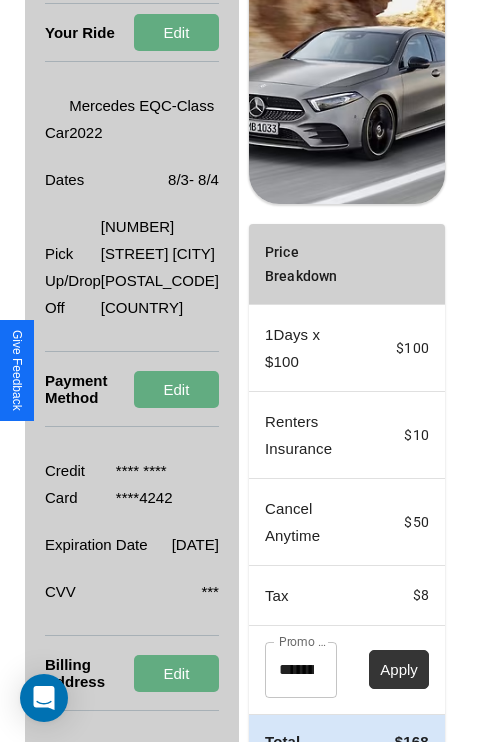 click on "Apply" at bounding box center [399, 669] 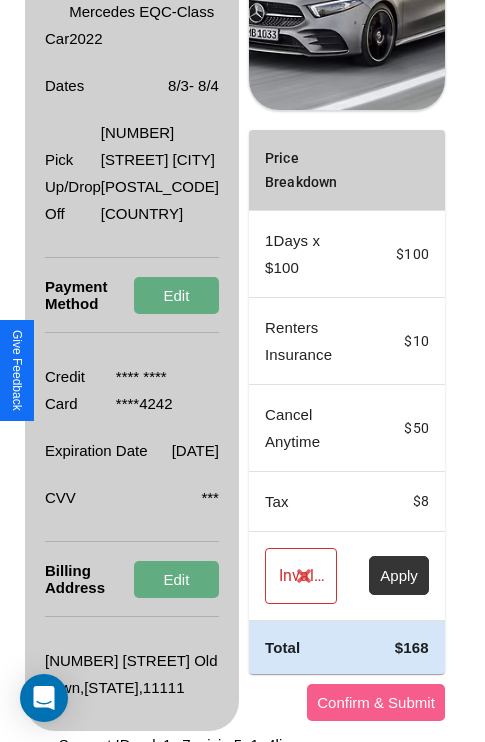 scroll, scrollTop: 482, scrollLeft: 72, axis: both 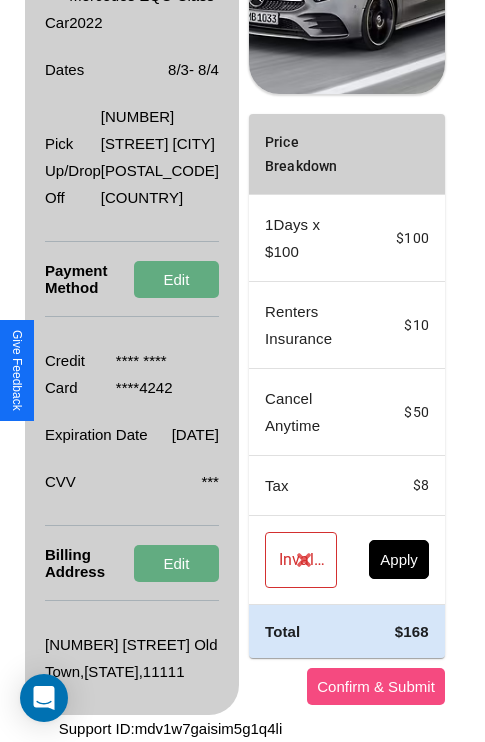click on "Confirm & Submit" at bounding box center (376, 686) 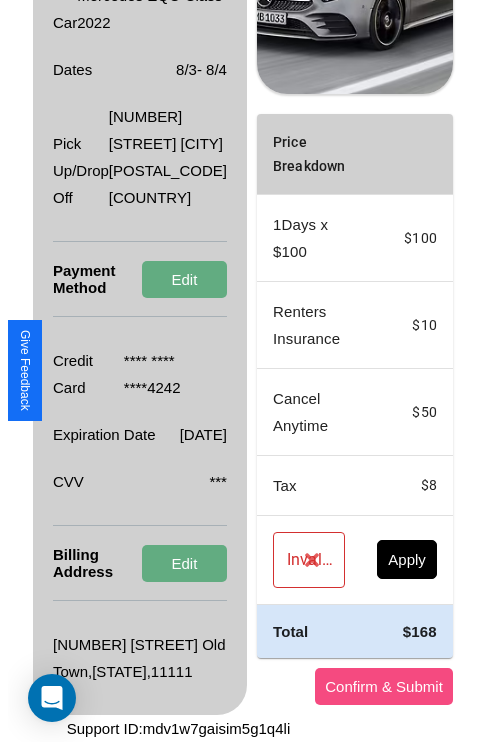 scroll, scrollTop: 0, scrollLeft: 72, axis: horizontal 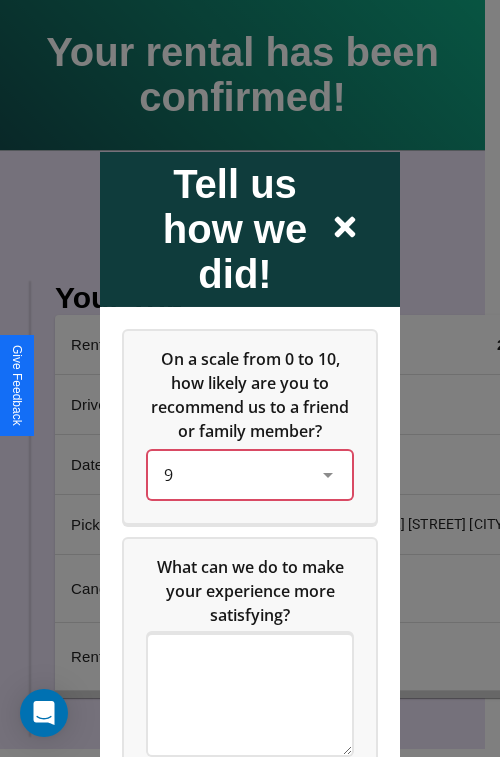 click on "9" at bounding box center [234, 474] 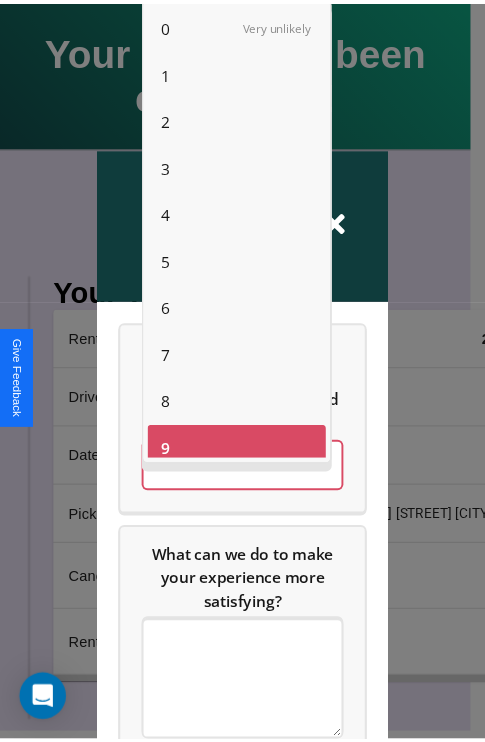 scroll, scrollTop: 14, scrollLeft: 0, axis: vertical 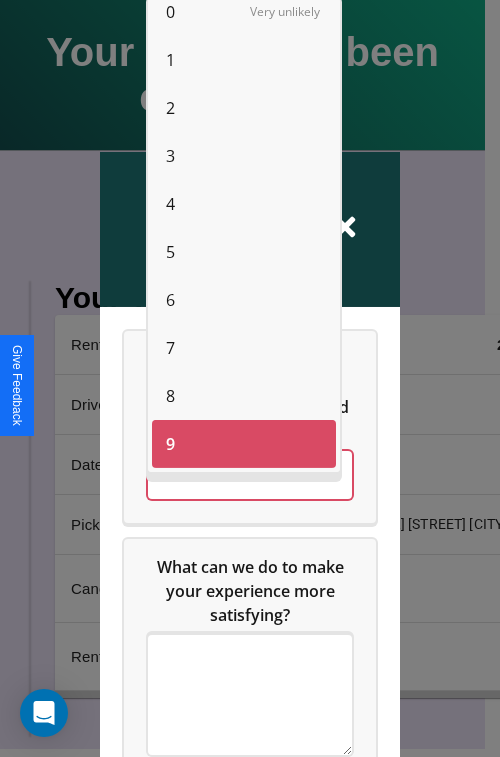 click on "6" at bounding box center [170, 300] 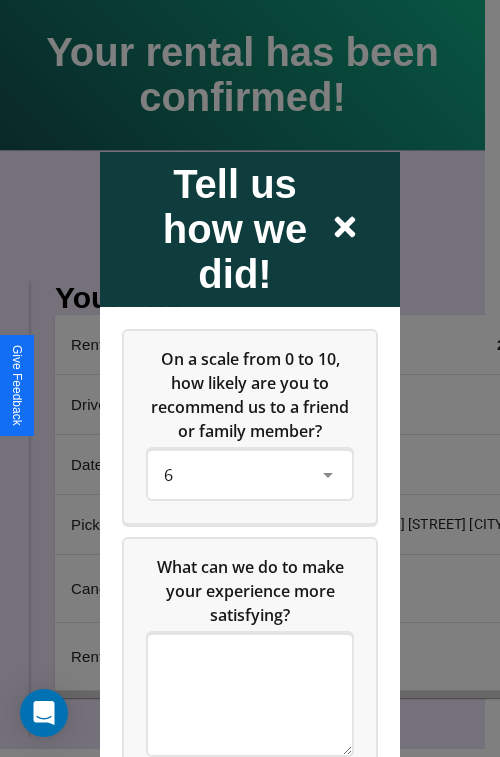 click 